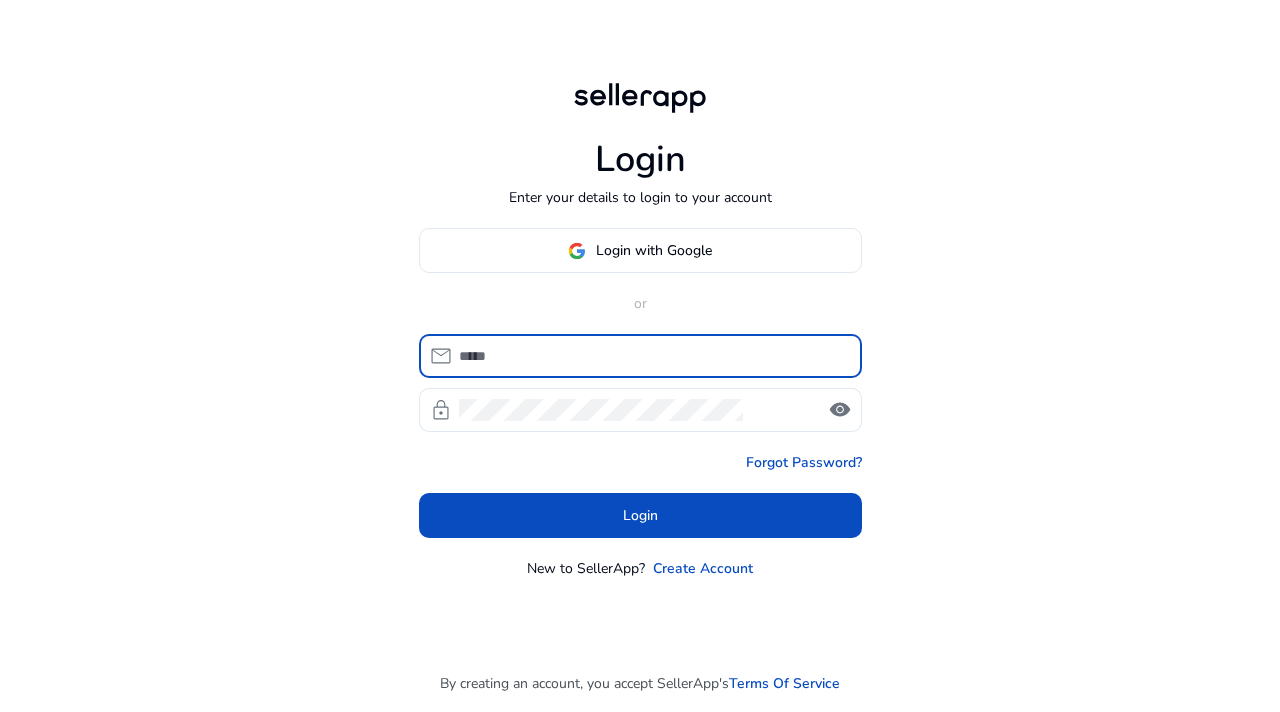 scroll, scrollTop: 0, scrollLeft: 0, axis: both 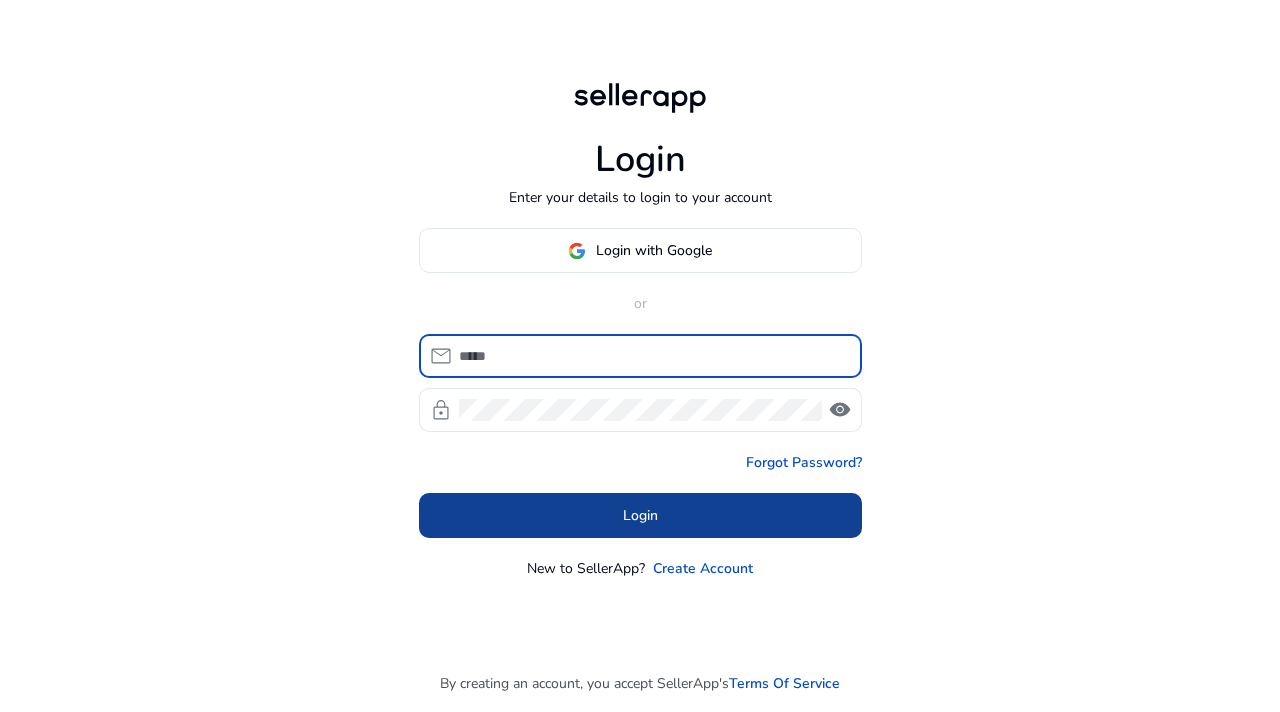 type on "**********" 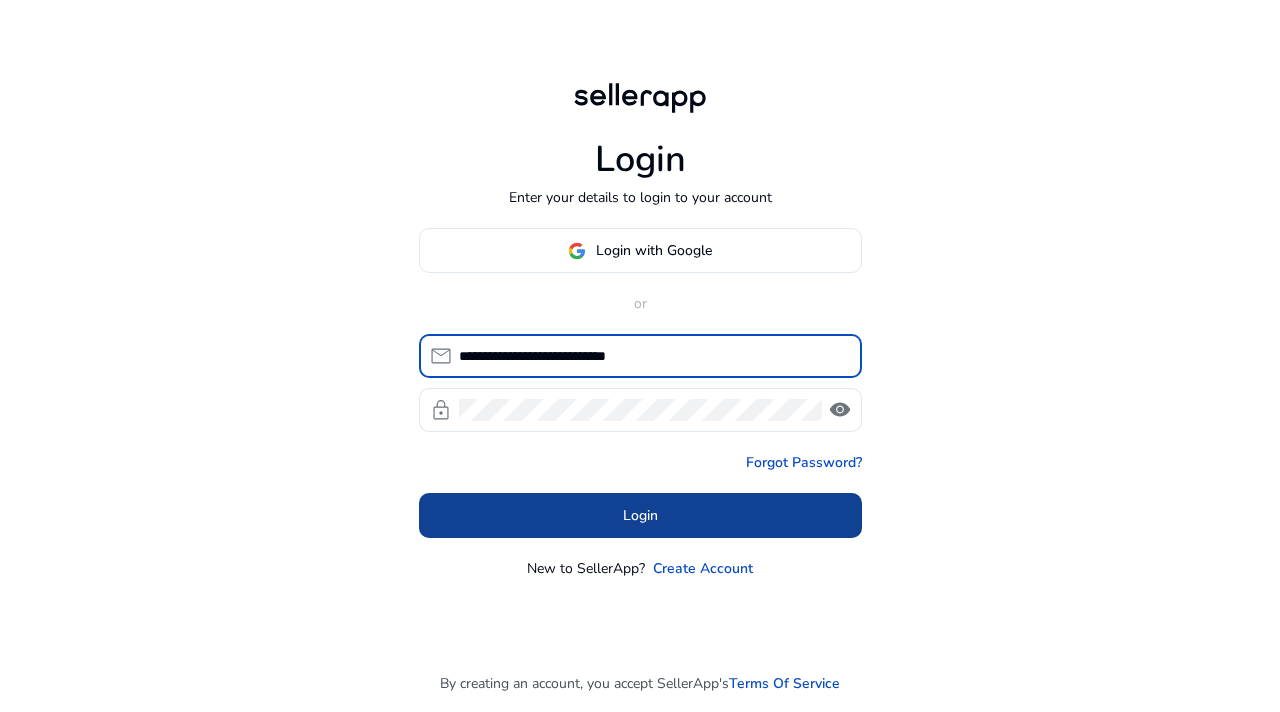 click on "Login" at bounding box center (640, 515) 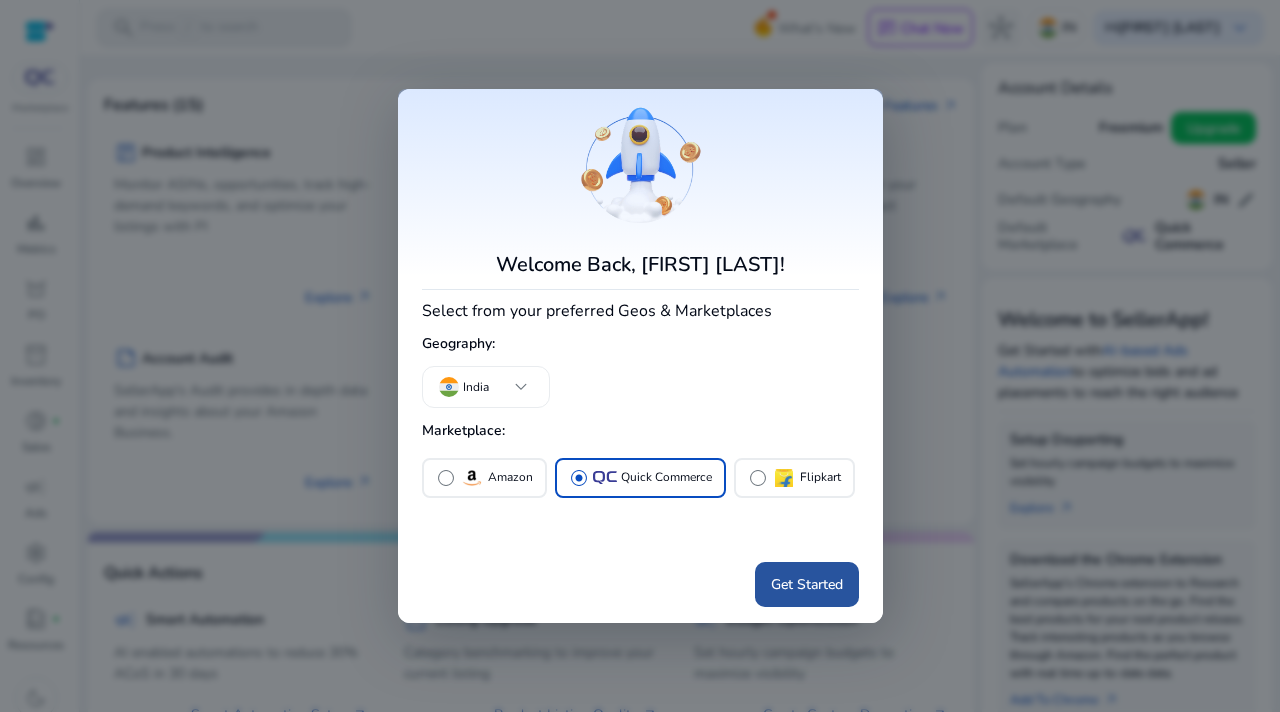 click on "Get Started" at bounding box center (807, 584) 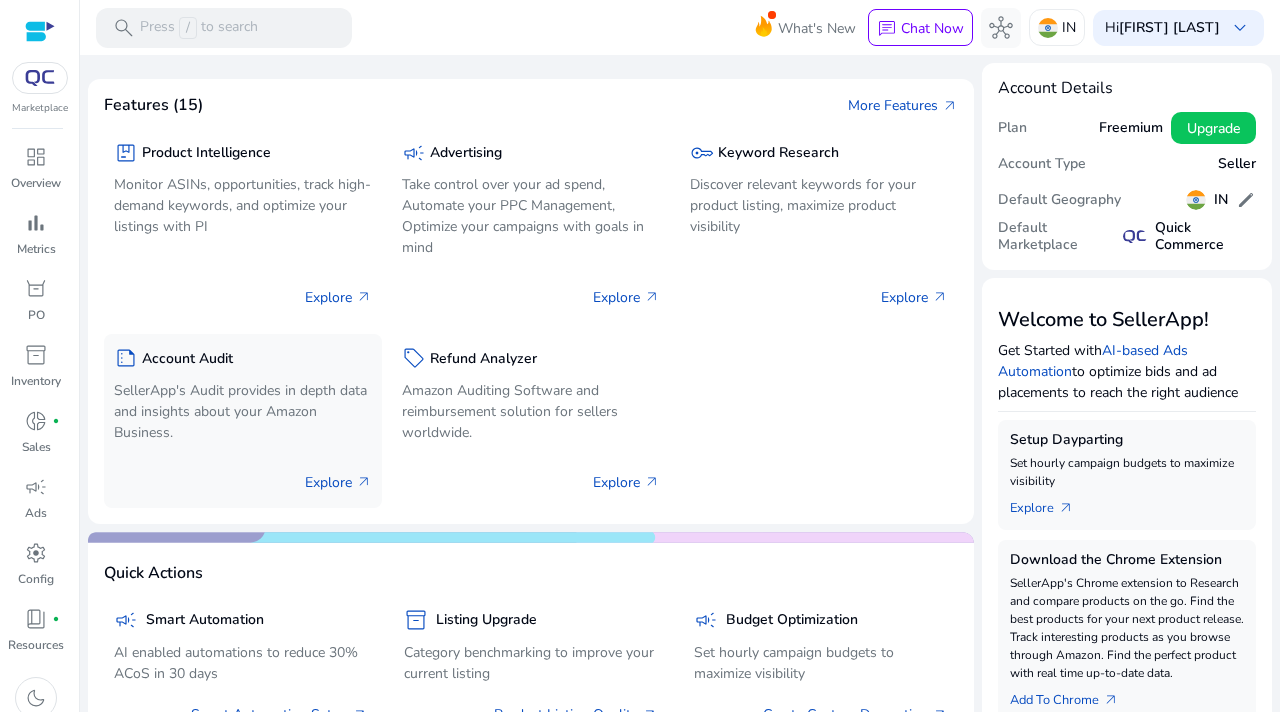 click on "Account Audit" 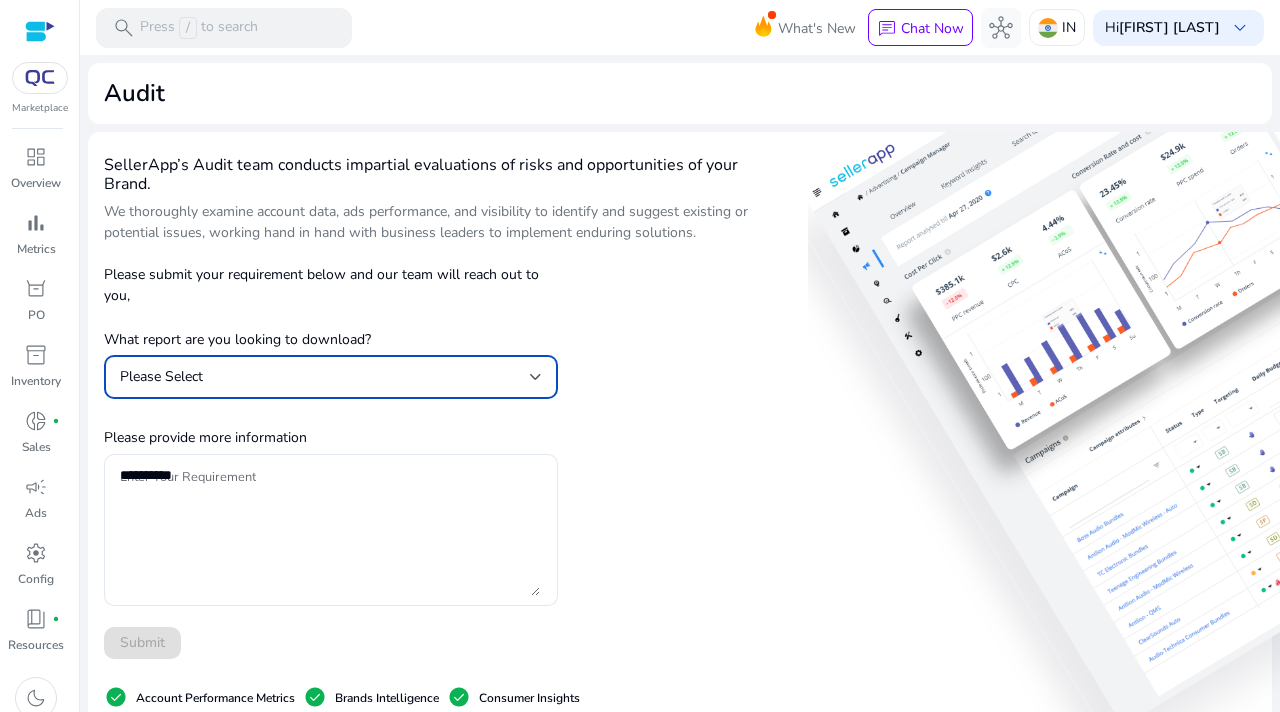 click at bounding box center (536, 377) 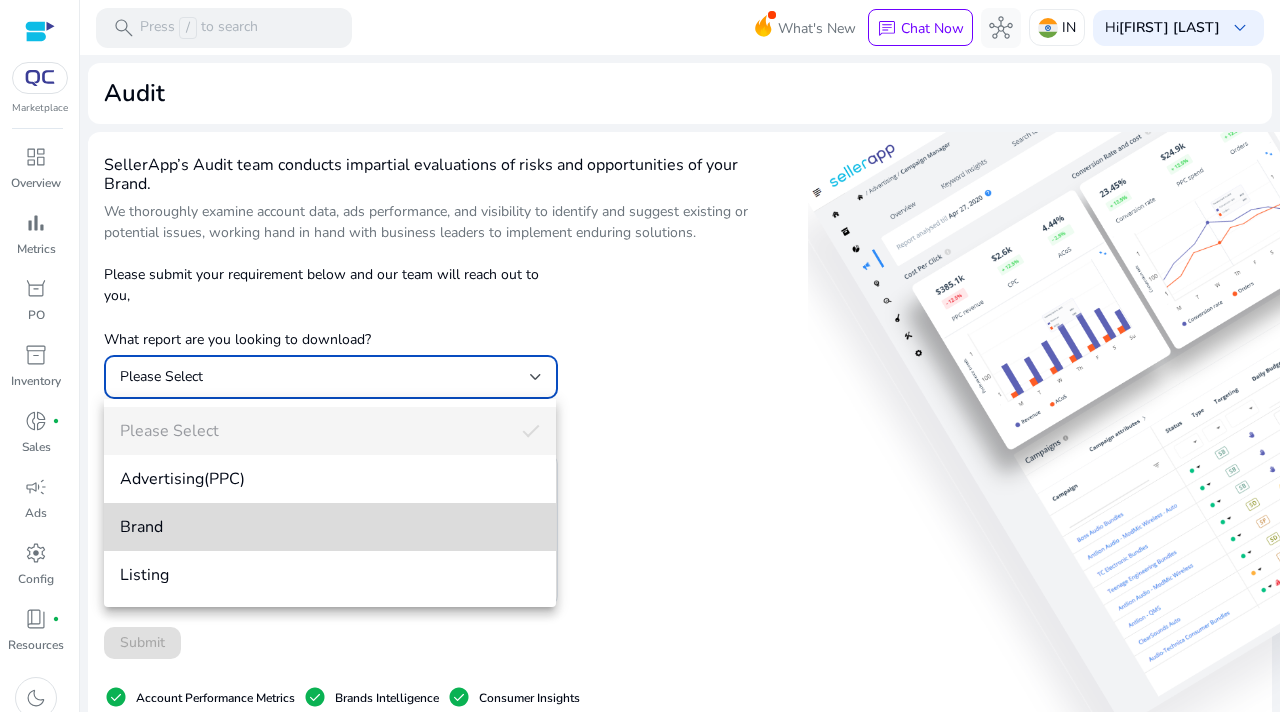 click on "Brand" at bounding box center (330, 527) 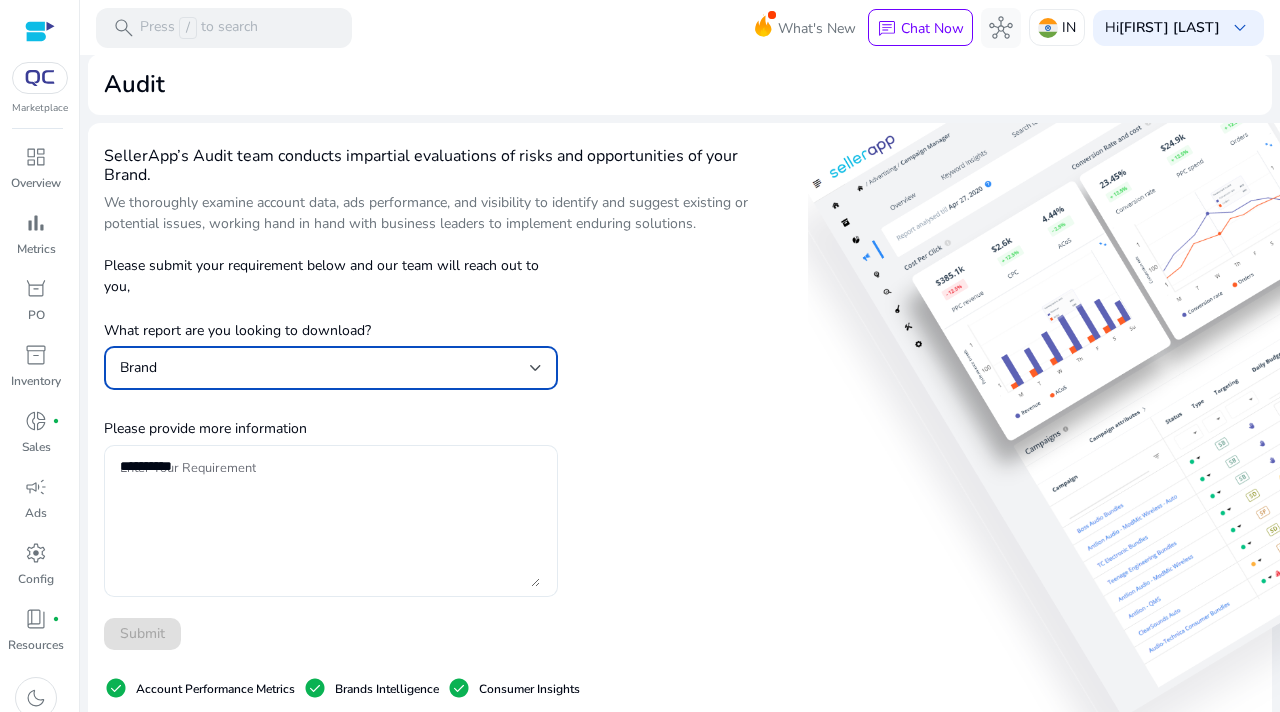 scroll, scrollTop: 13, scrollLeft: 0, axis: vertical 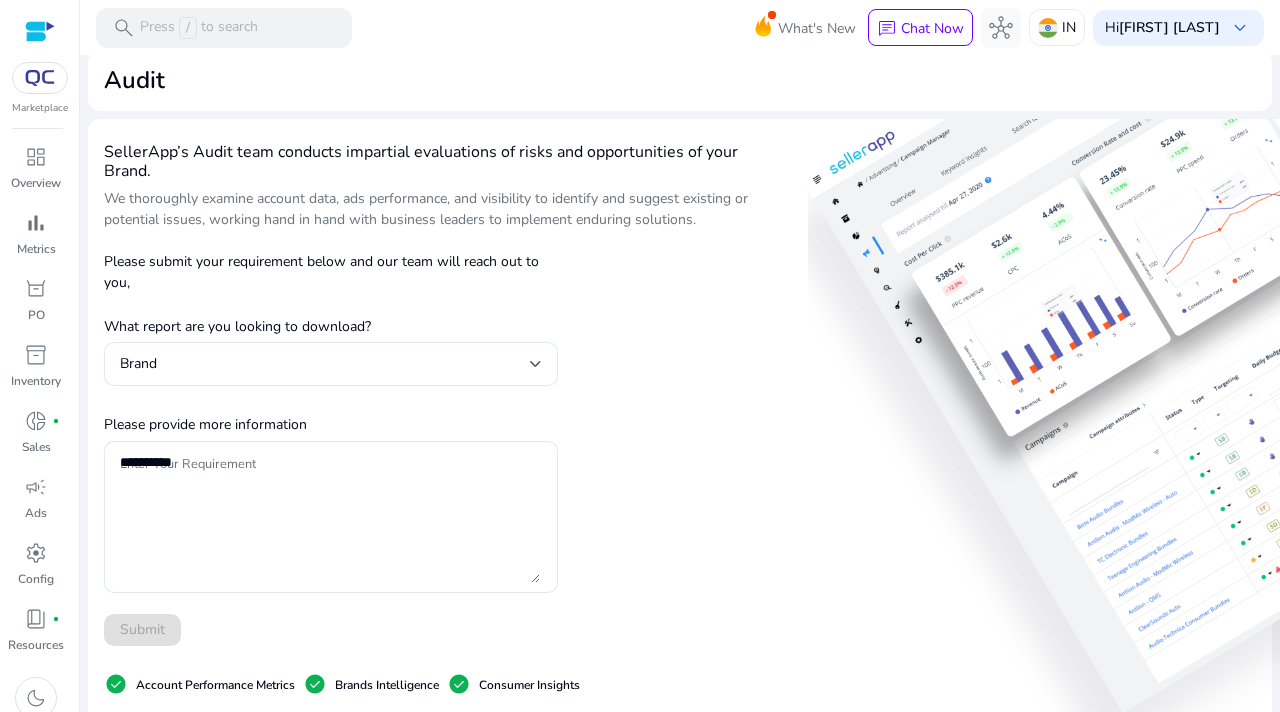 click on "Marketplace" at bounding box center [40, 108] 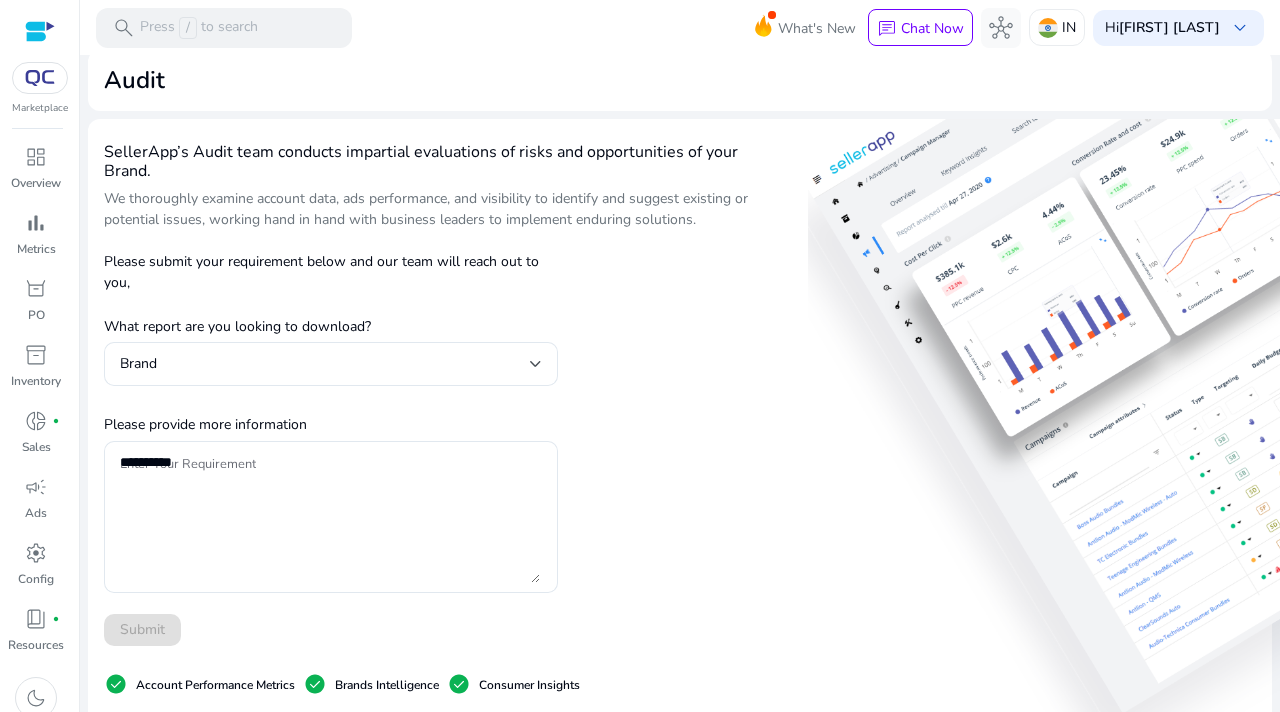 click at bounding box center (40, 78) 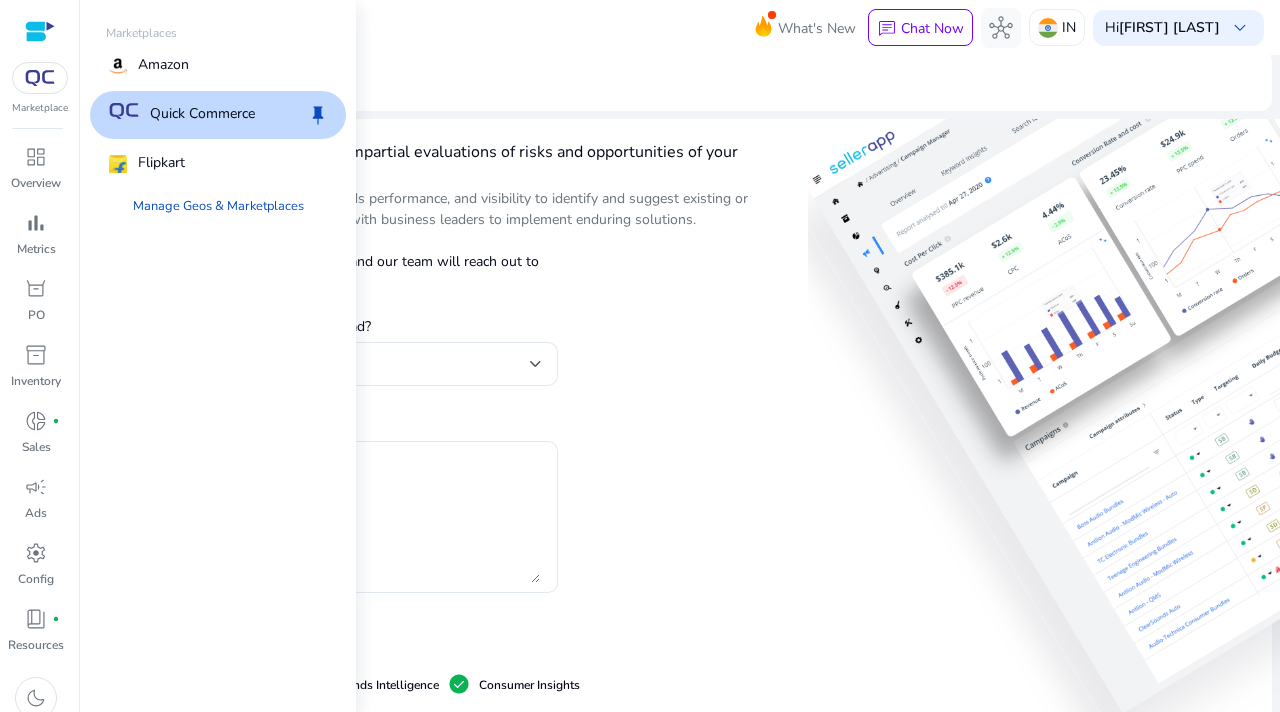 click on "Quick Commerce   keep" at bounding box center (218, 115) 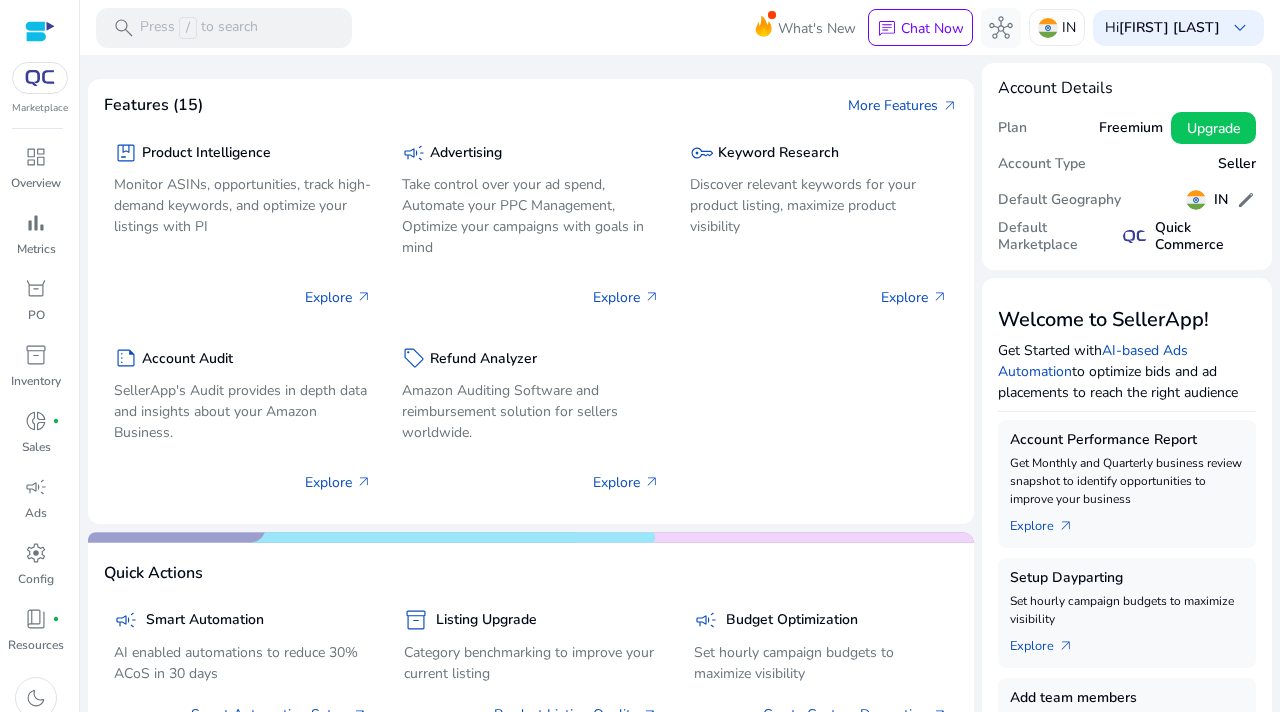 scroll, scrollTop: 0, scrollLeft: 0, axis: both 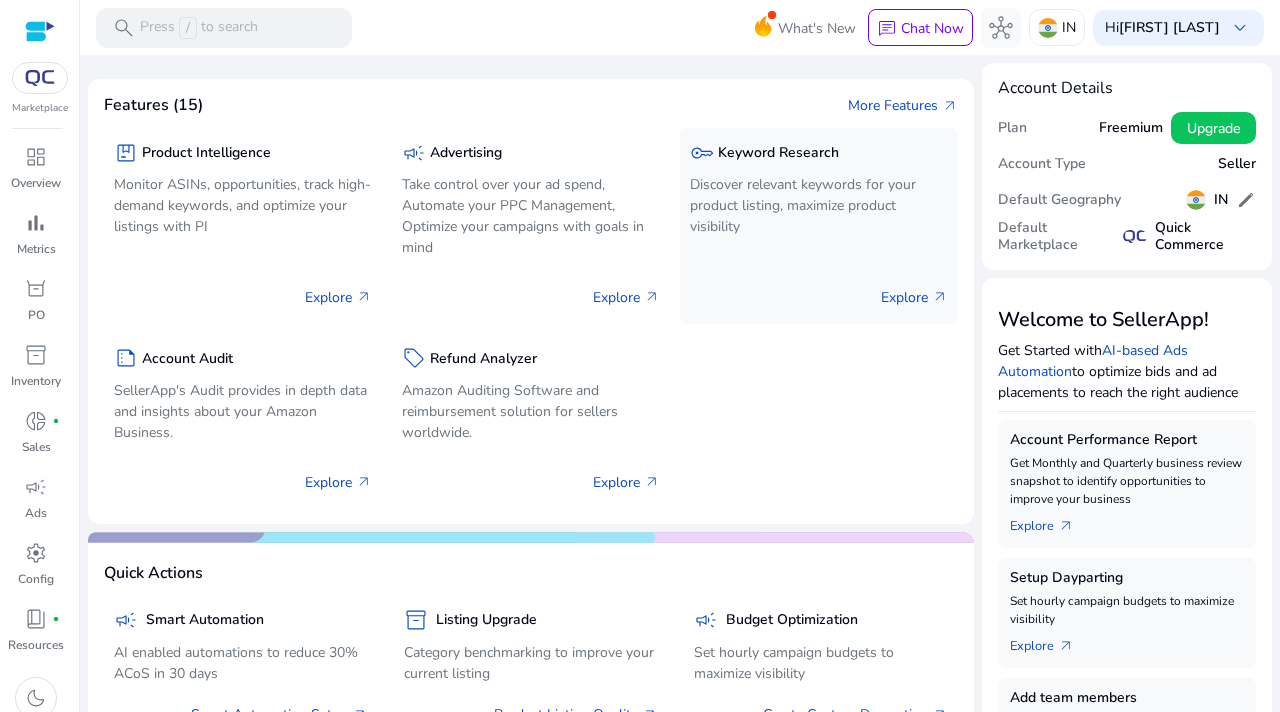 click on "Discover relevant keywords for your product listing, maximize product visibility" 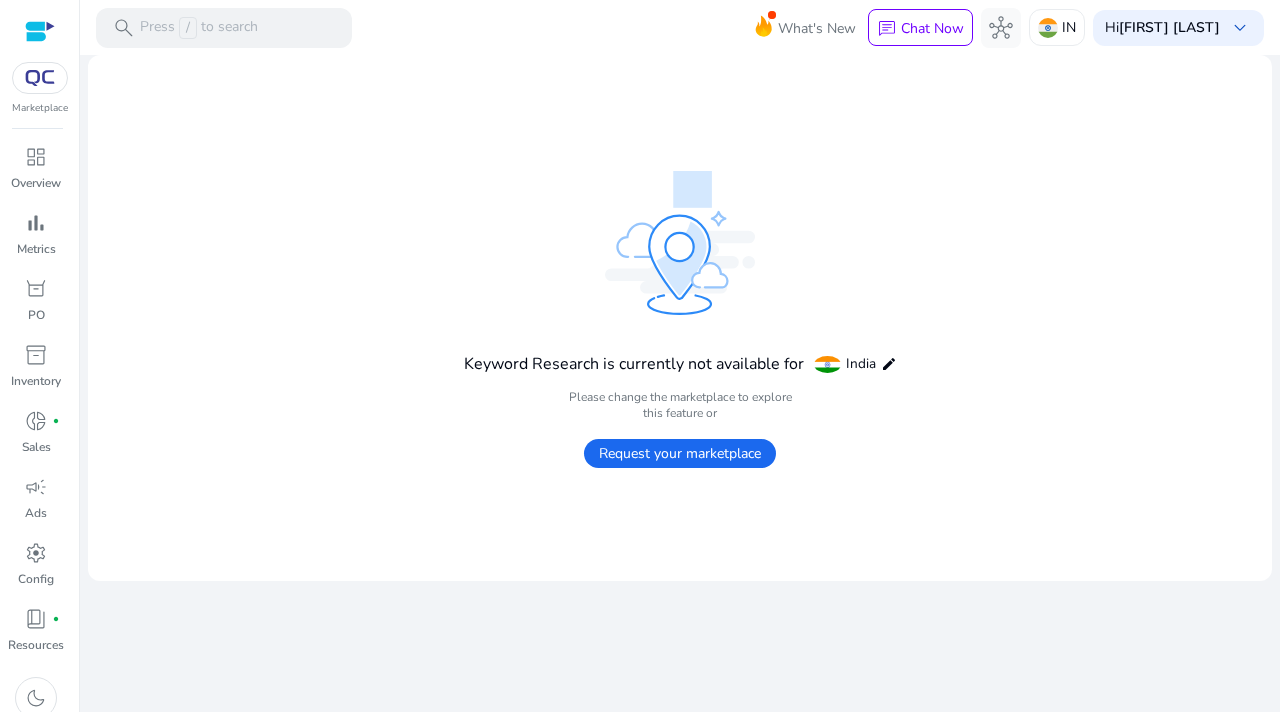 click on "Request your marketplace" 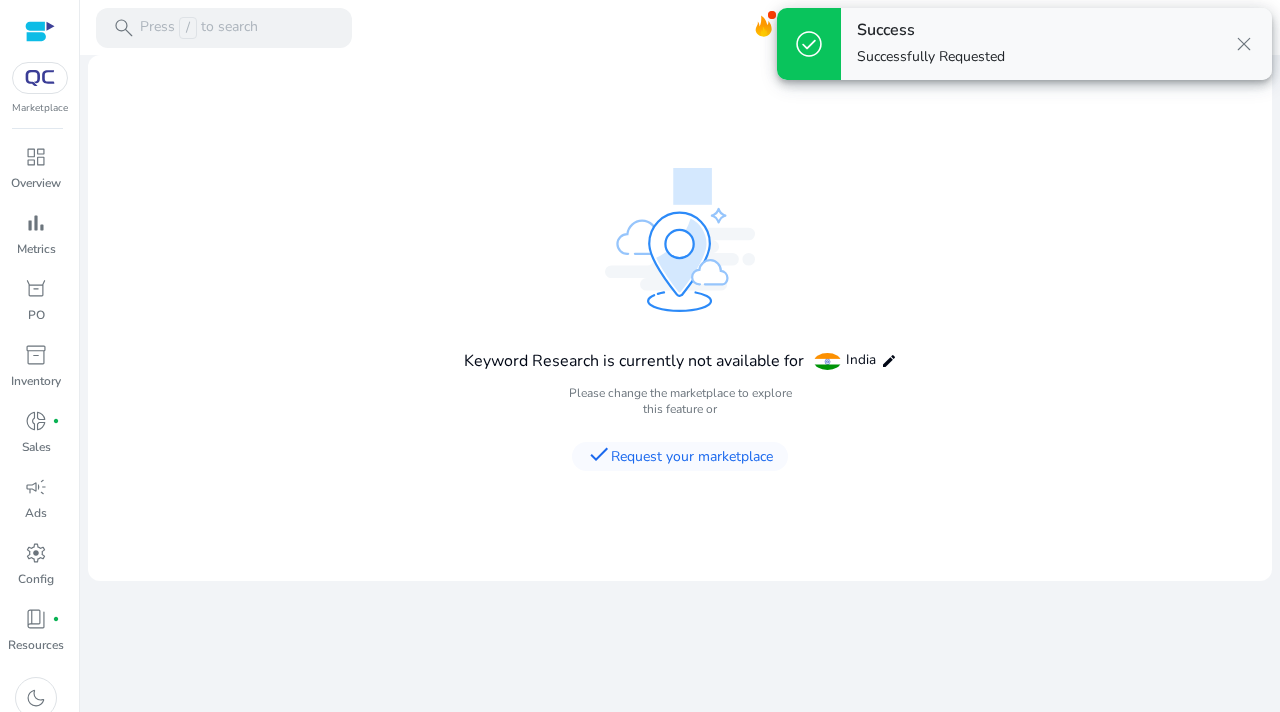 click on "close" at bounding box center [1244, 44] 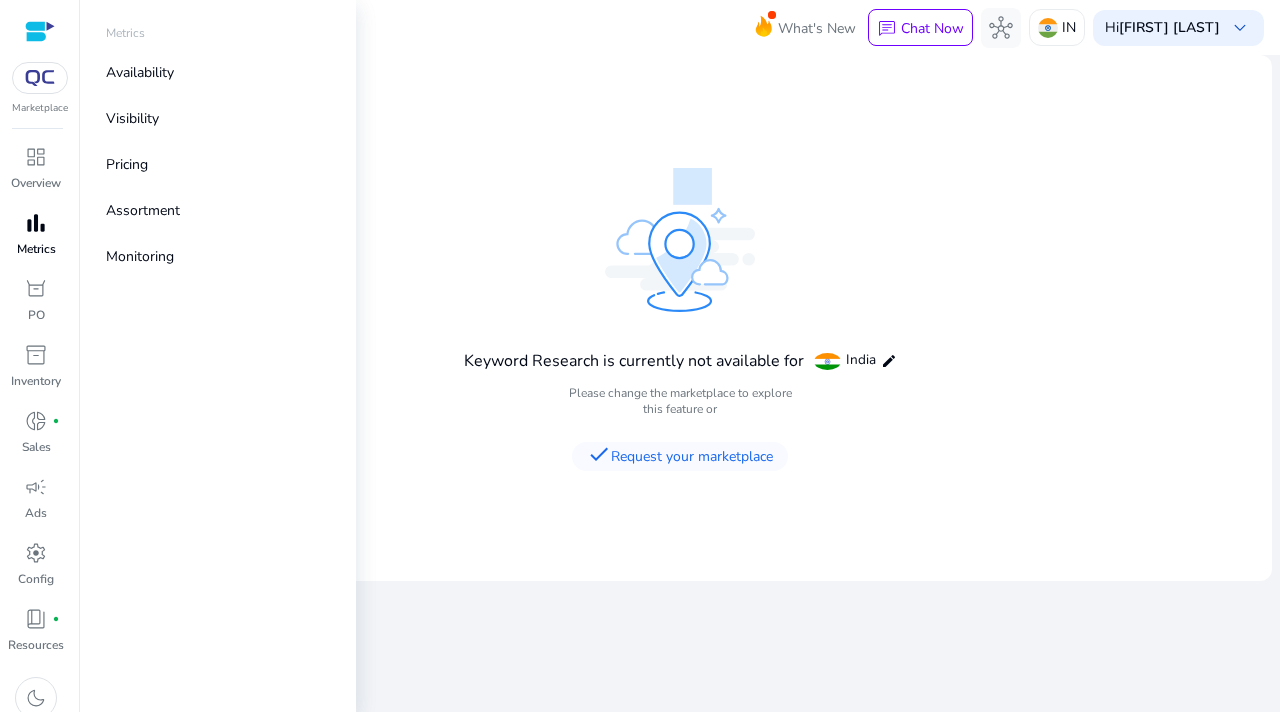 click on "bar_chart" at bounding box center [36, 223] 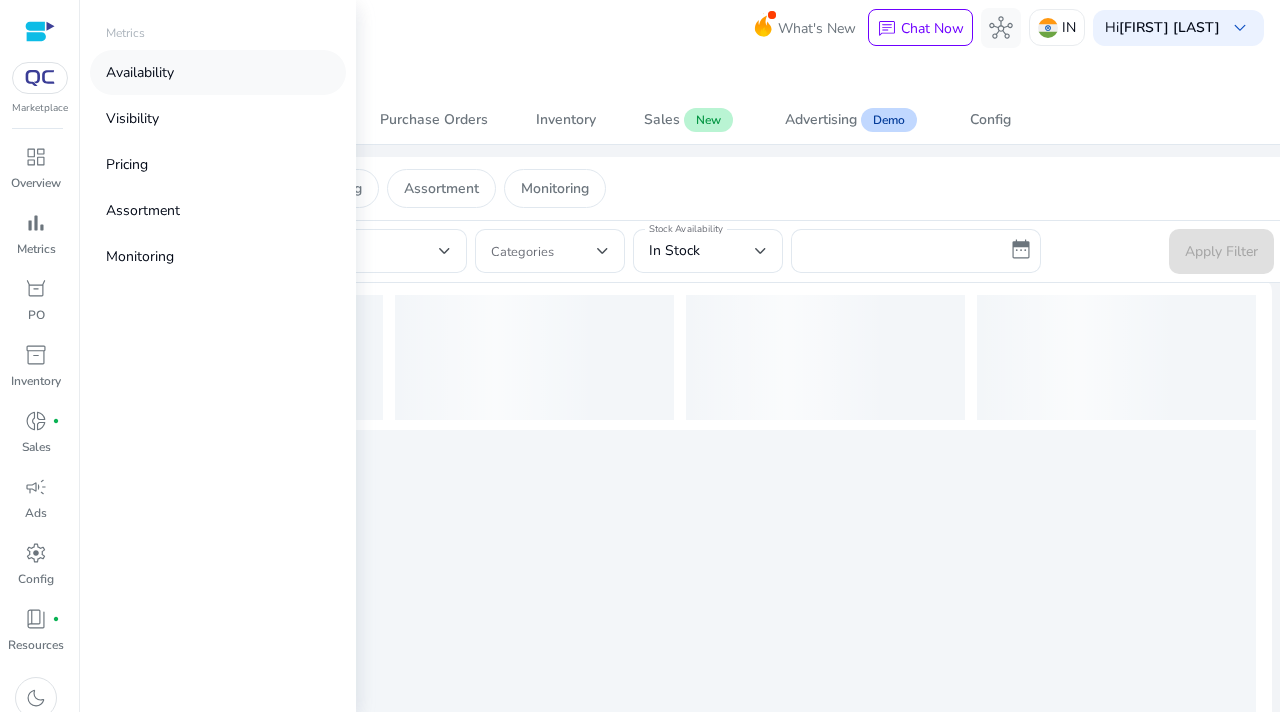 click on "Availability" at bounding box center [218, 72] 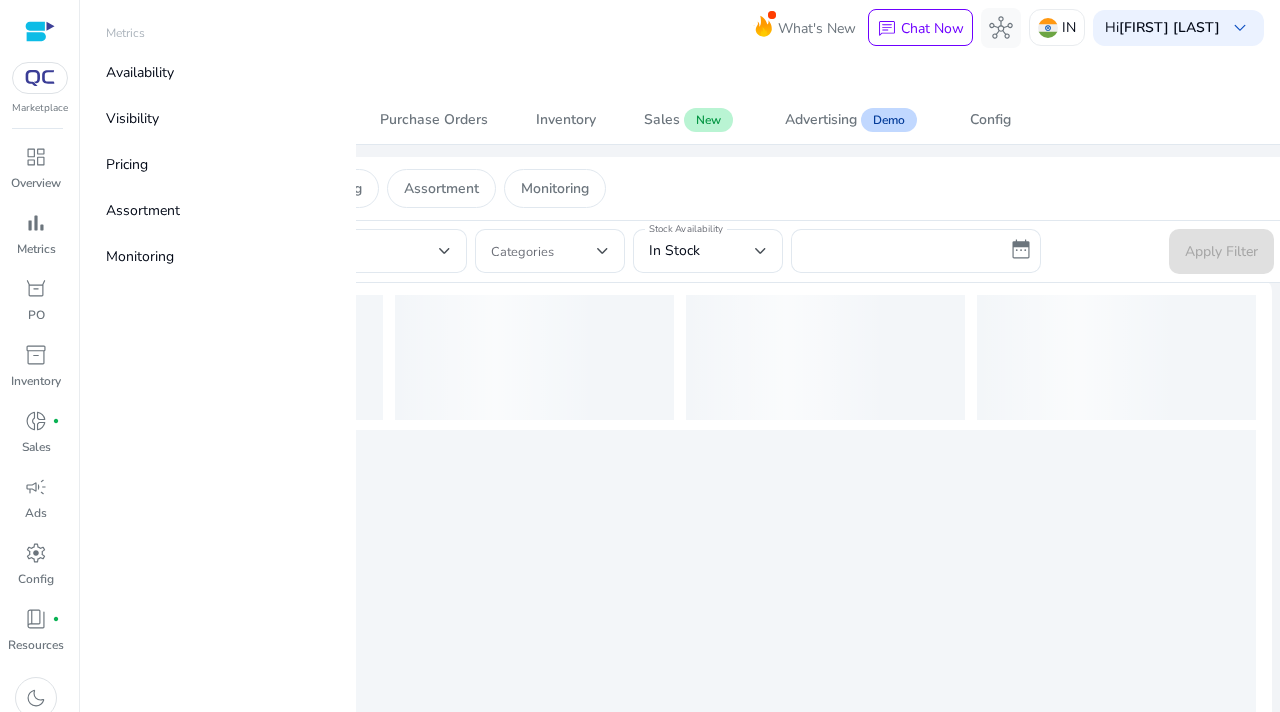 click 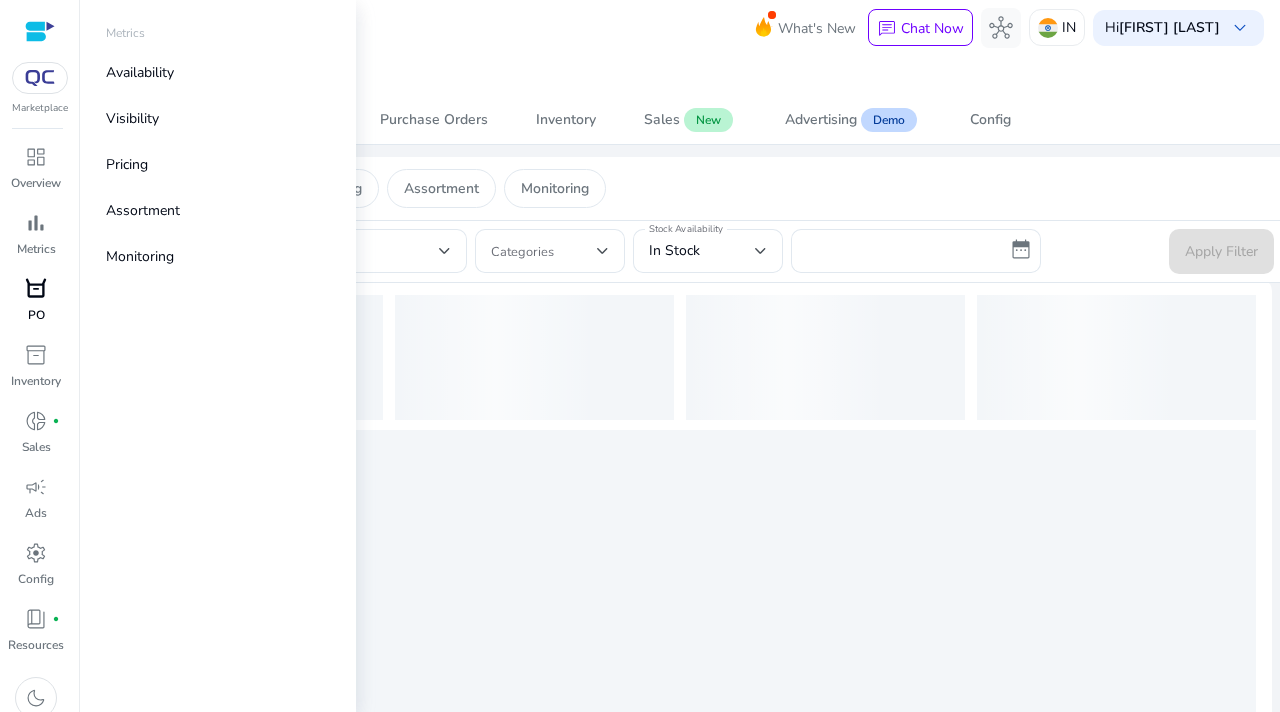click on "orders" at bounding box center [36, 289] 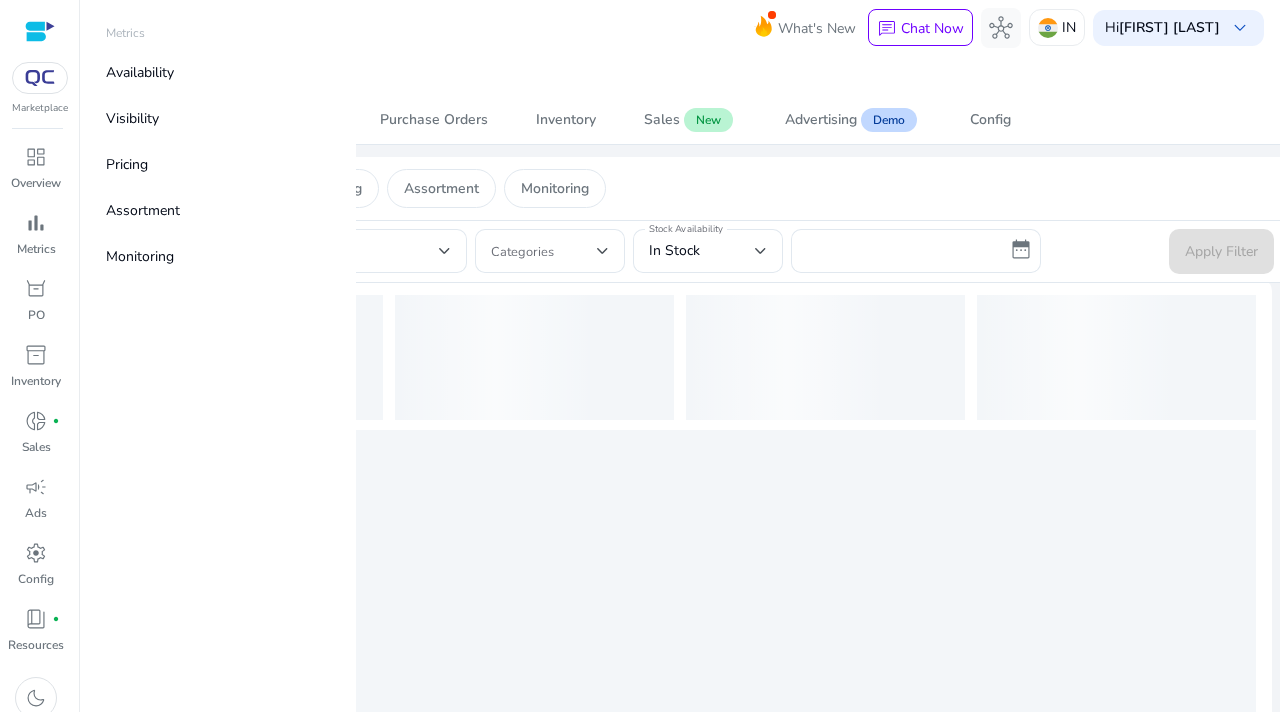 click on "search   Press  /  to search  What's New  chat  Chat Now  hub  IN  Hi  [FIRST] [LAST]  keyboard_arrow_down" at bounding box center (680, 27) 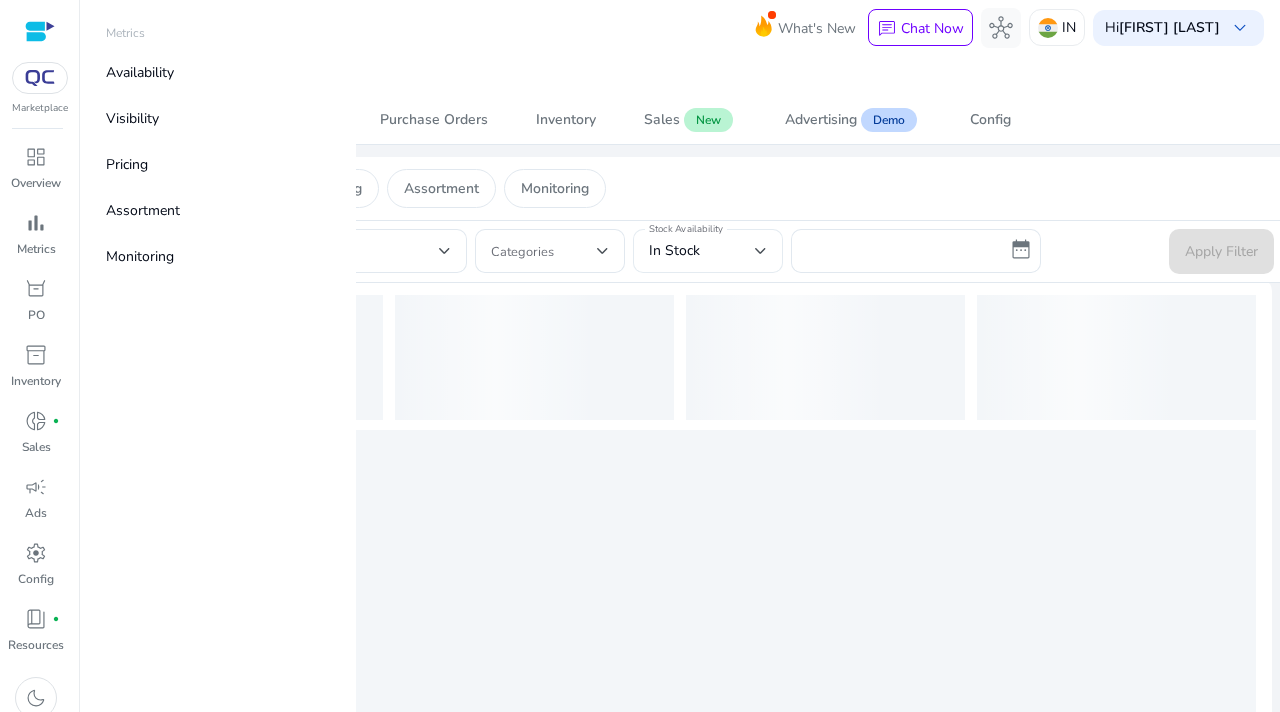 click at bounding box center [761, 251] 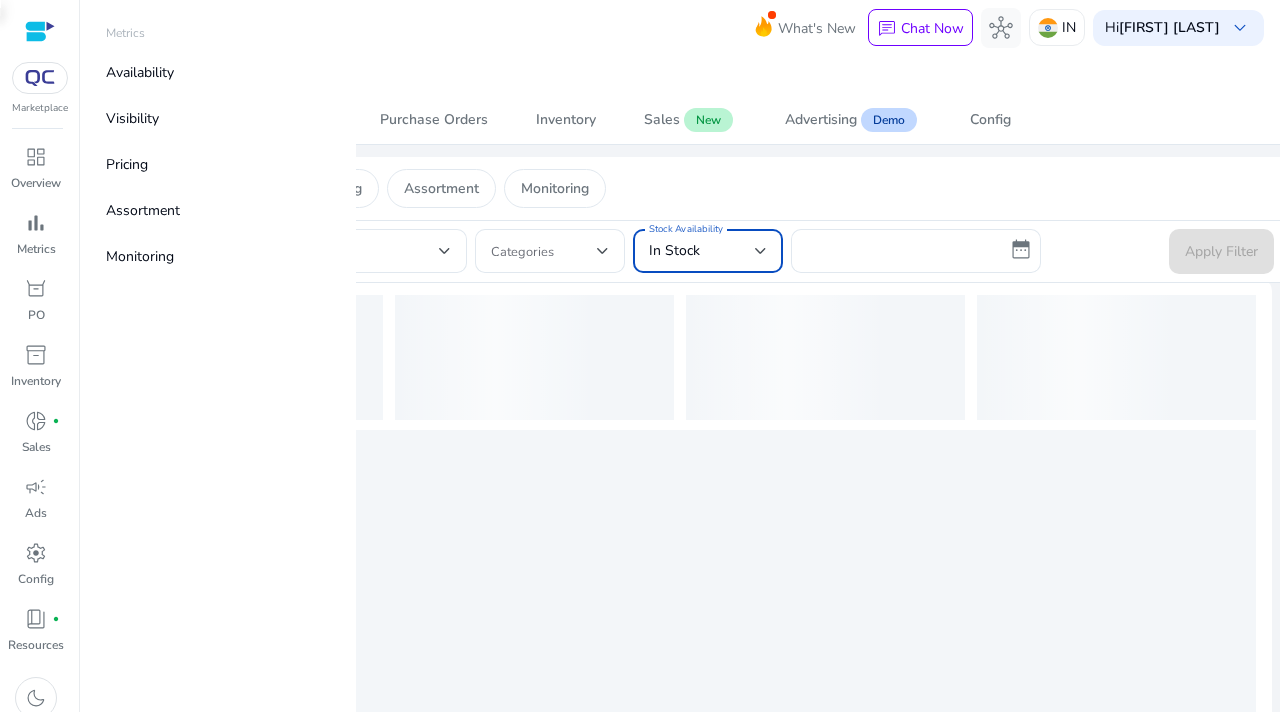 click at bounding box center (640, 356) 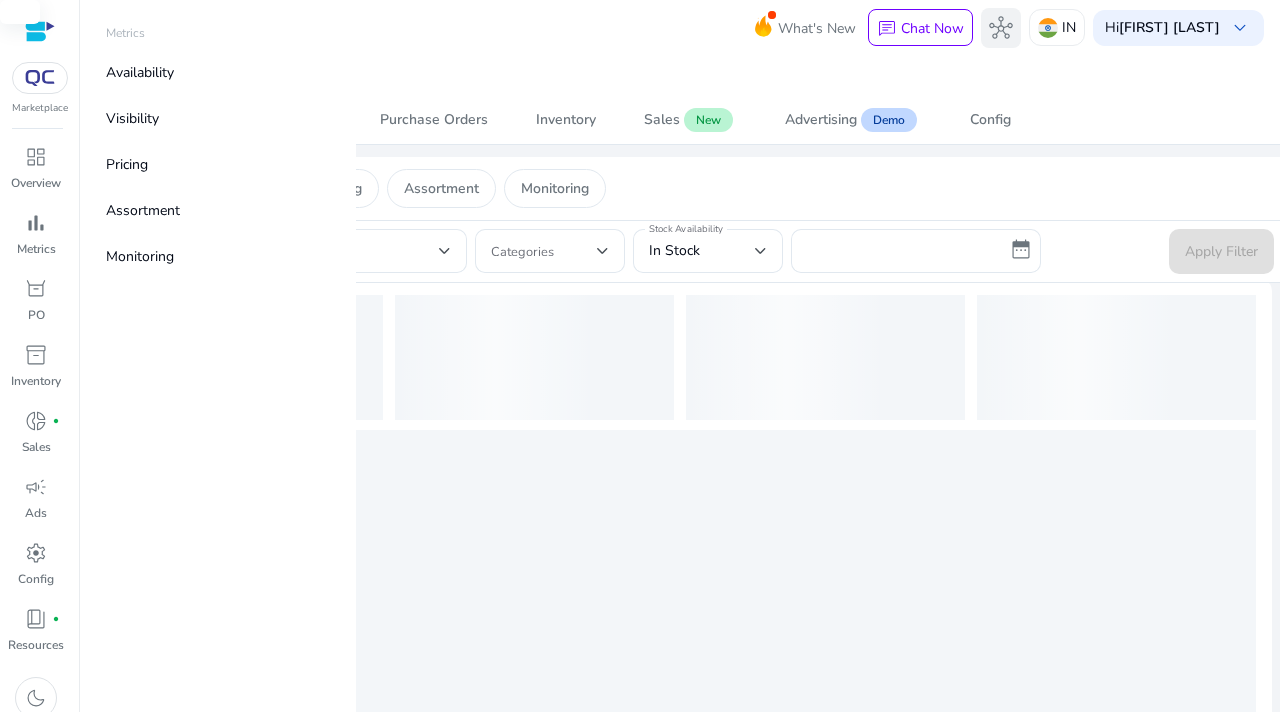 click on "hub" at bounding box center (1001, 28) 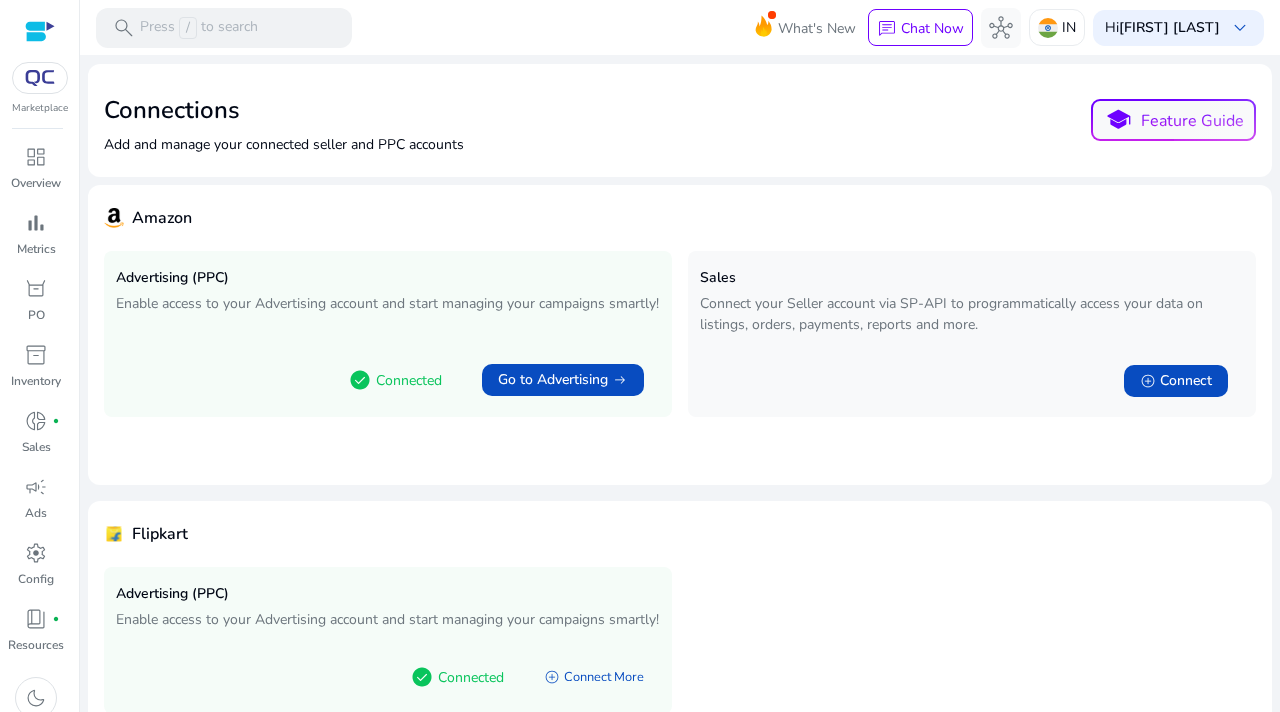 scroll, scrollTop: 0, scrollLeft: 0, axis: both 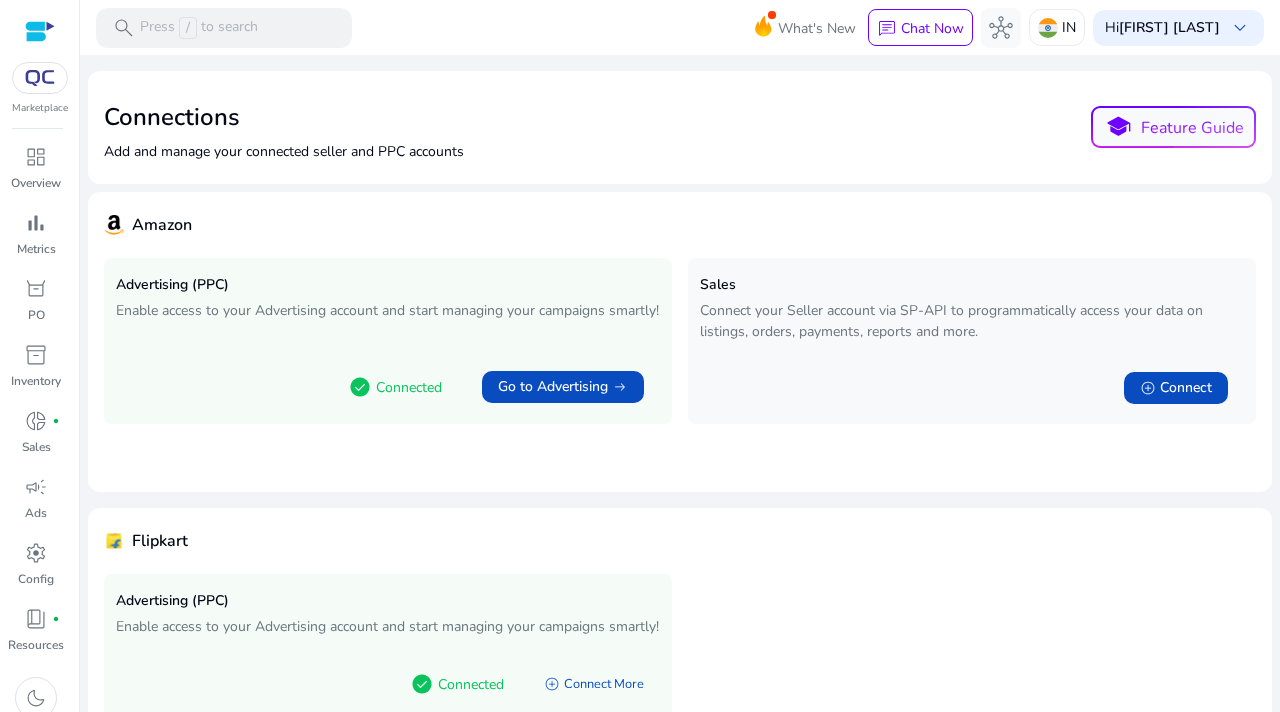 click at bounding box center (40, 78) 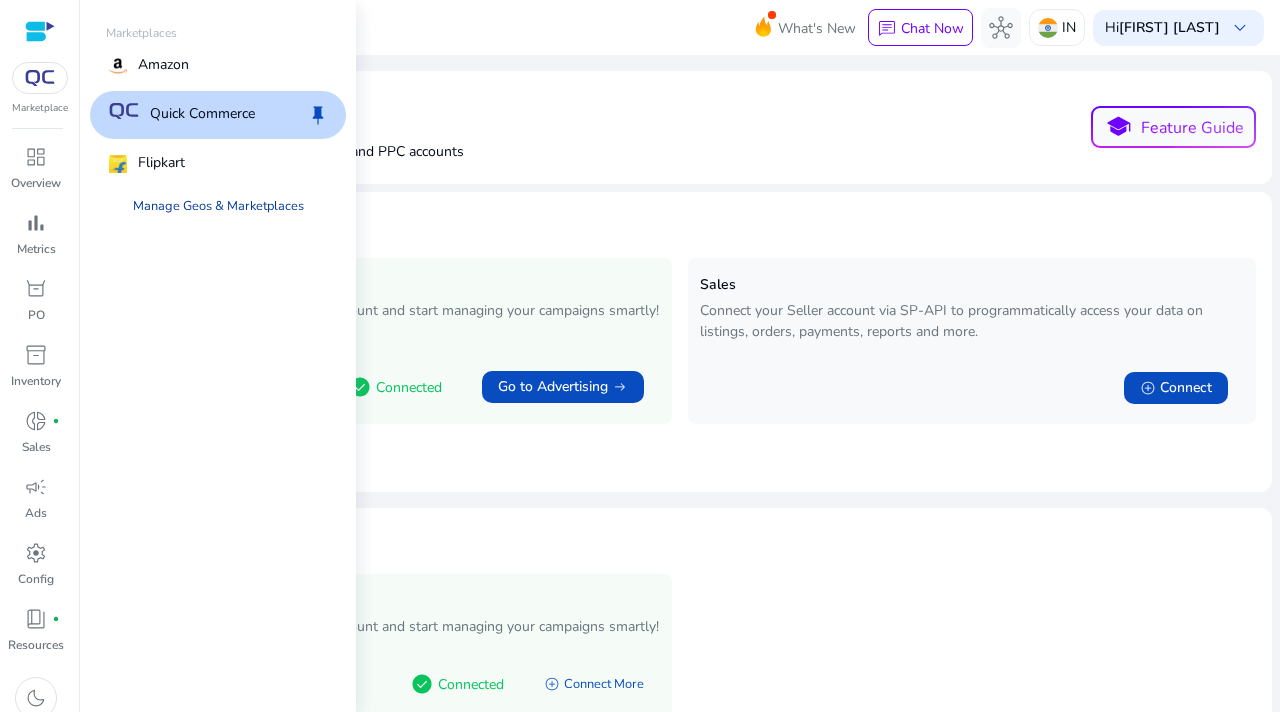 drag, startPoint x: 193, startPoint y: 118, endPoint x: 195, endPoint y: 197, distance: 79.025314 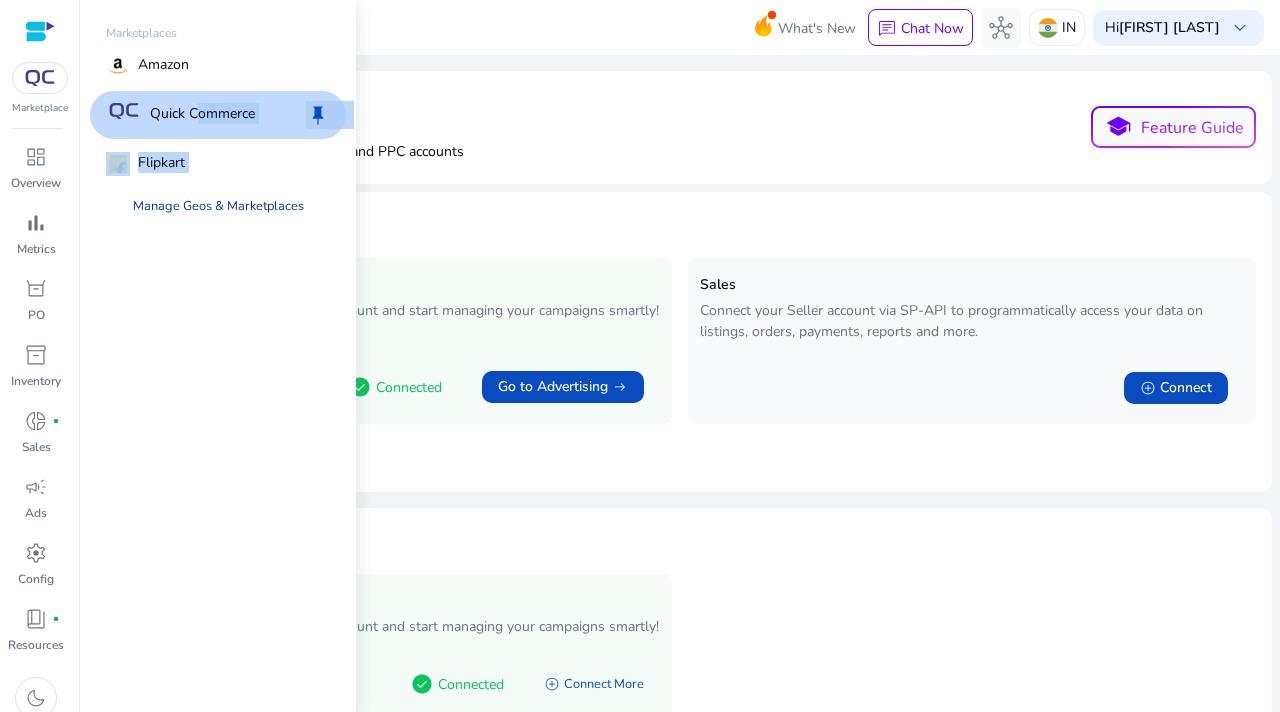 click on "Manage Geos & Marketplaces" at bounding box center [218, 206] 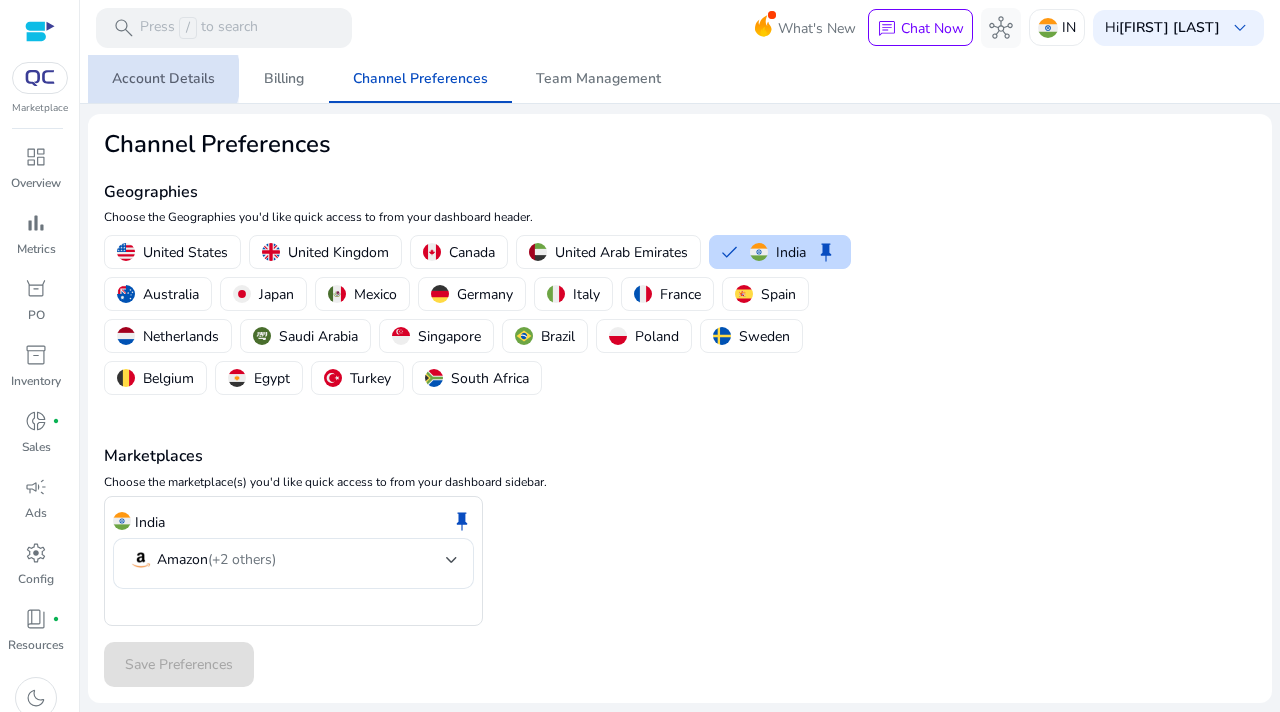 click on "Account Details" at bounding box center [163, 79] 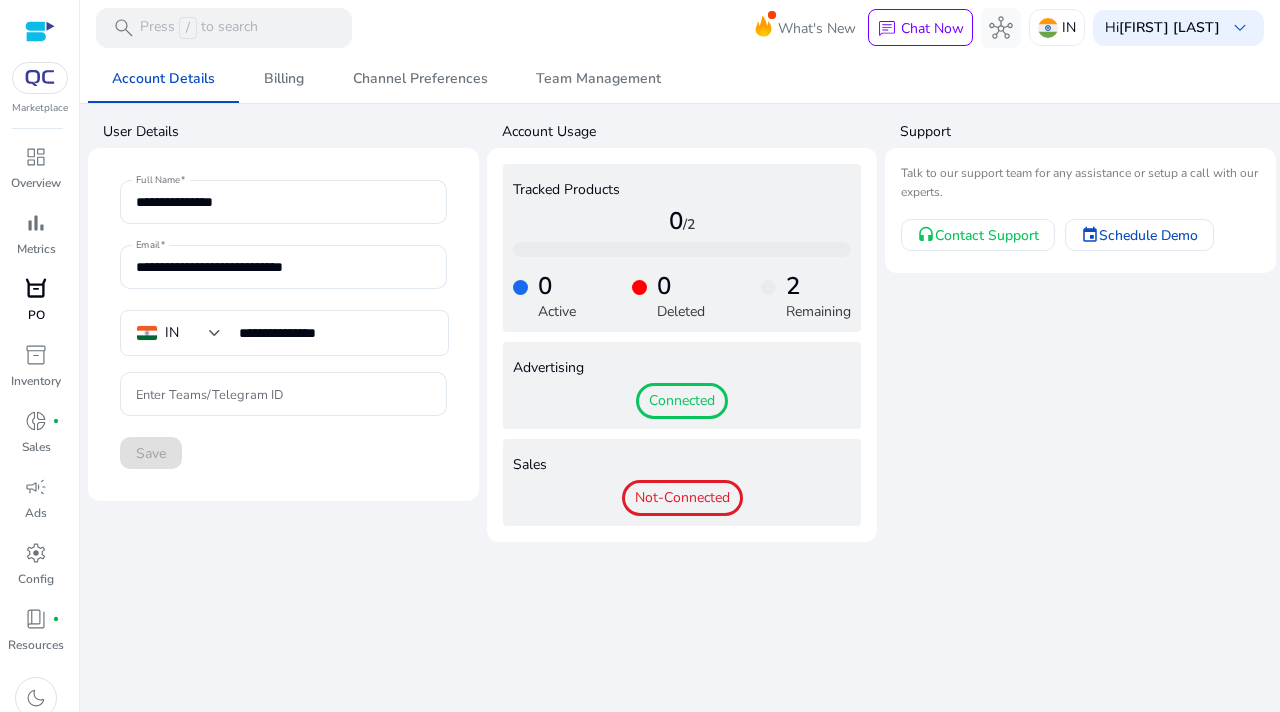 click on "PO" at bounding box center [36, 315] 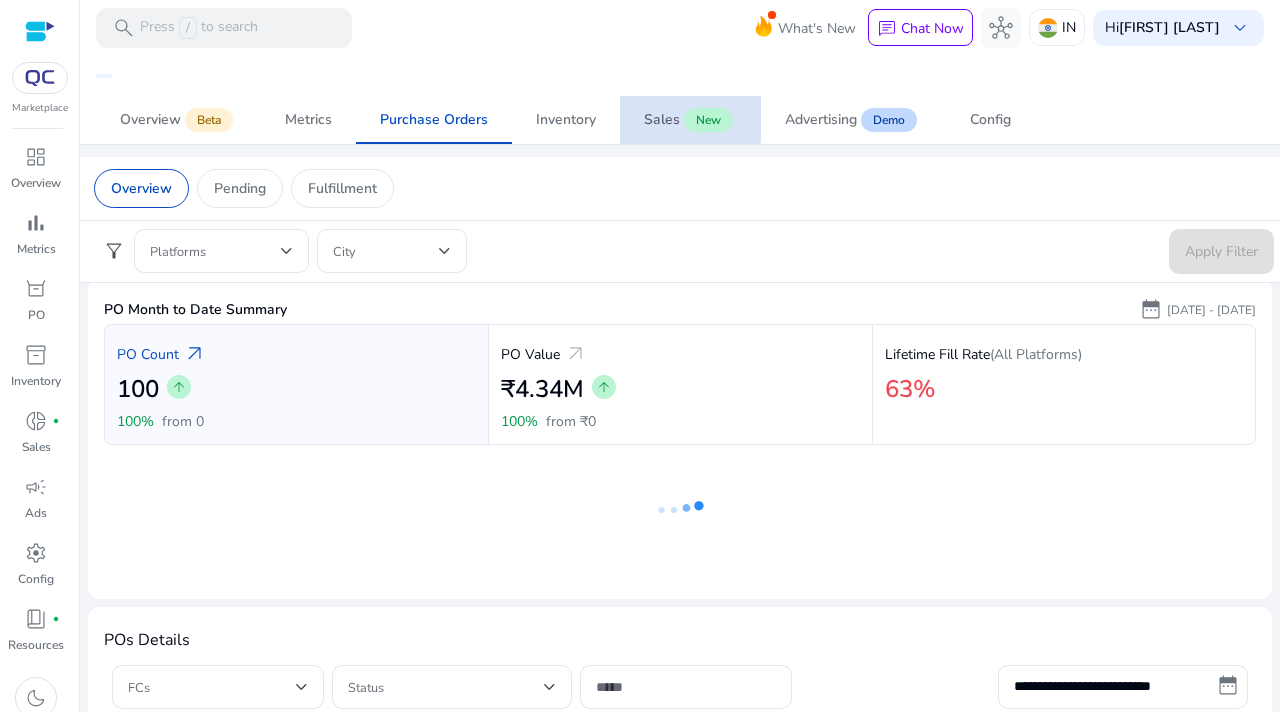 click on "Sales" at bounding box center [662, 120] 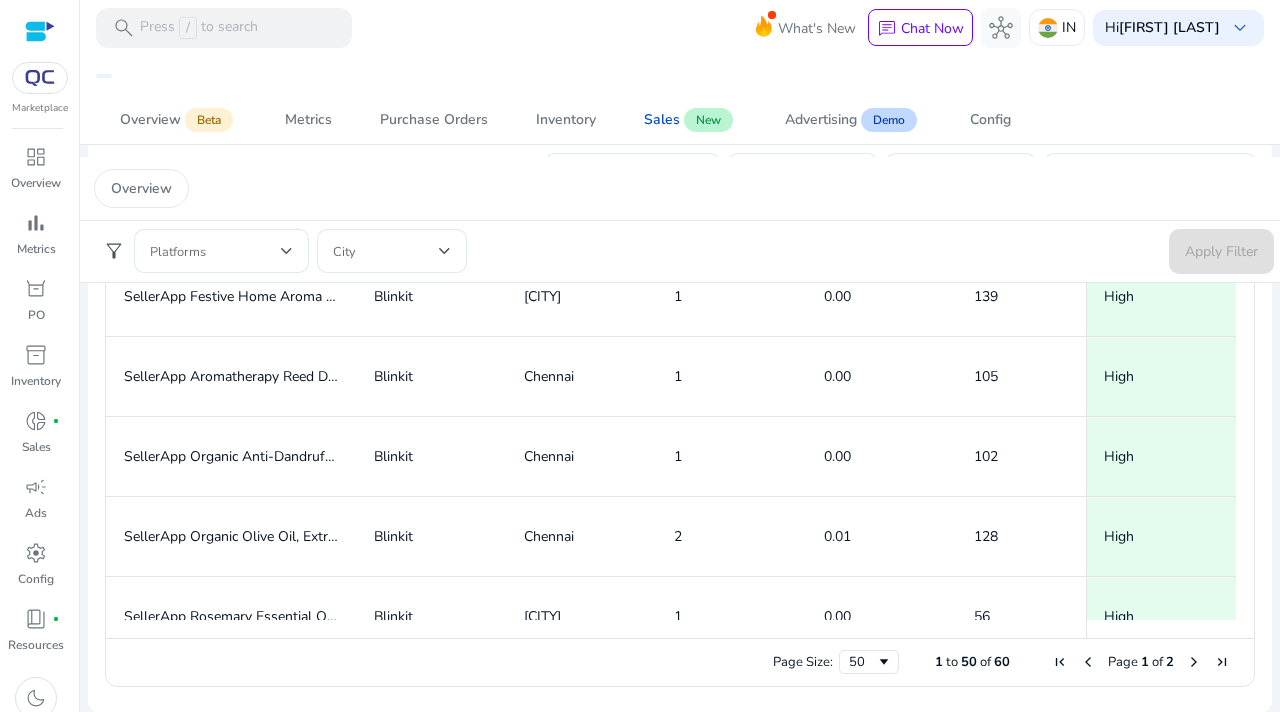 scroll, scrollTop: 1229, scrollLeft: 0, axis: vertical 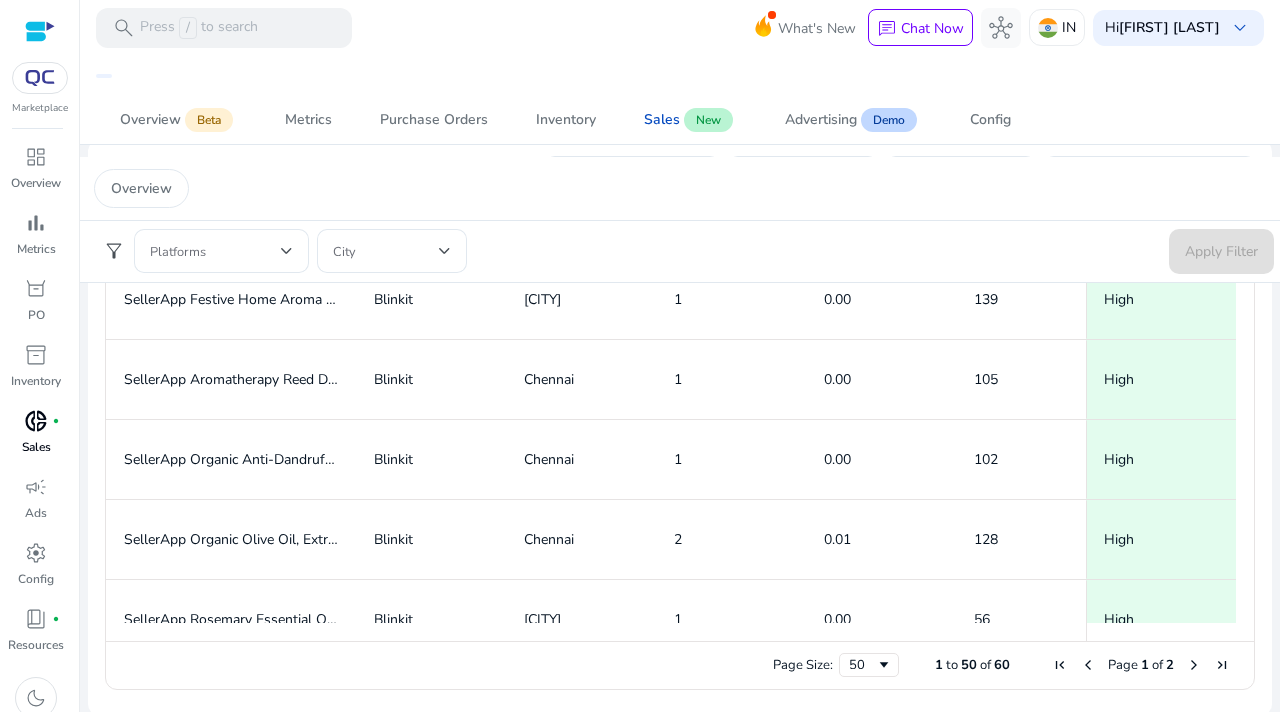 click on "donut_small   fiber_manual_record" at bounding box center [36, 421] 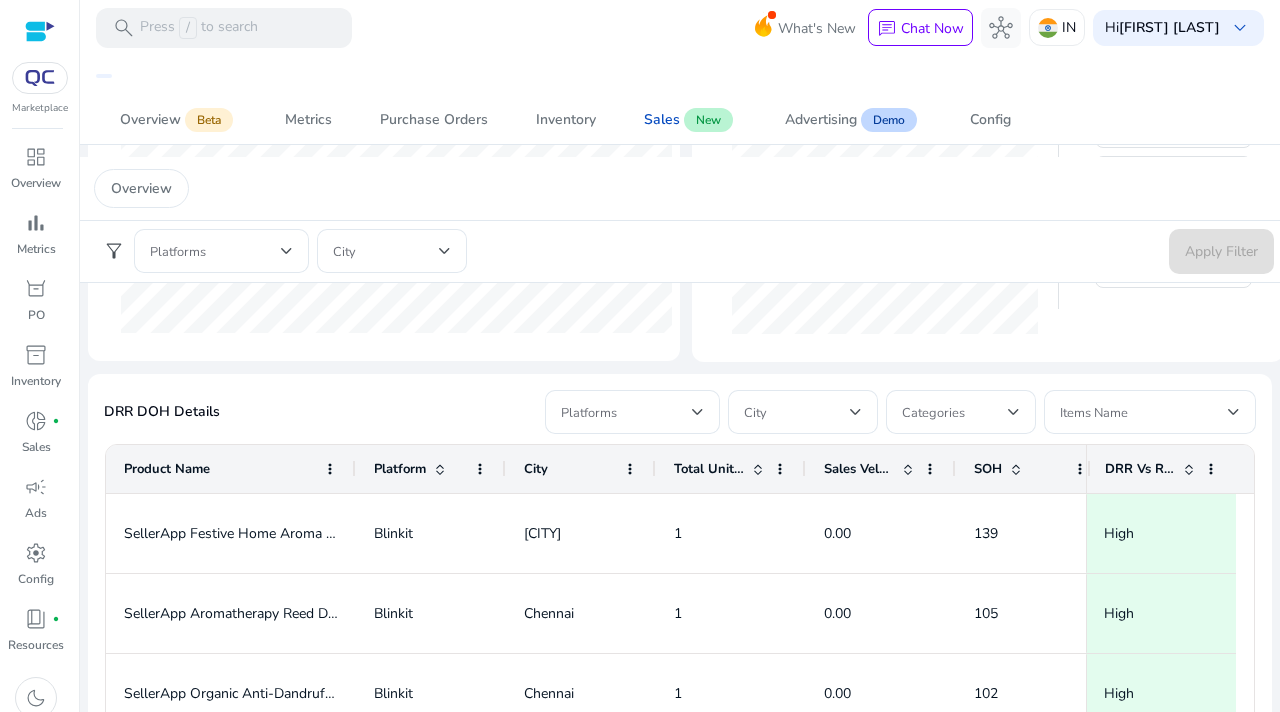 scroll, scrollTop: 1225, scrollLeft: 0, axis: vertical 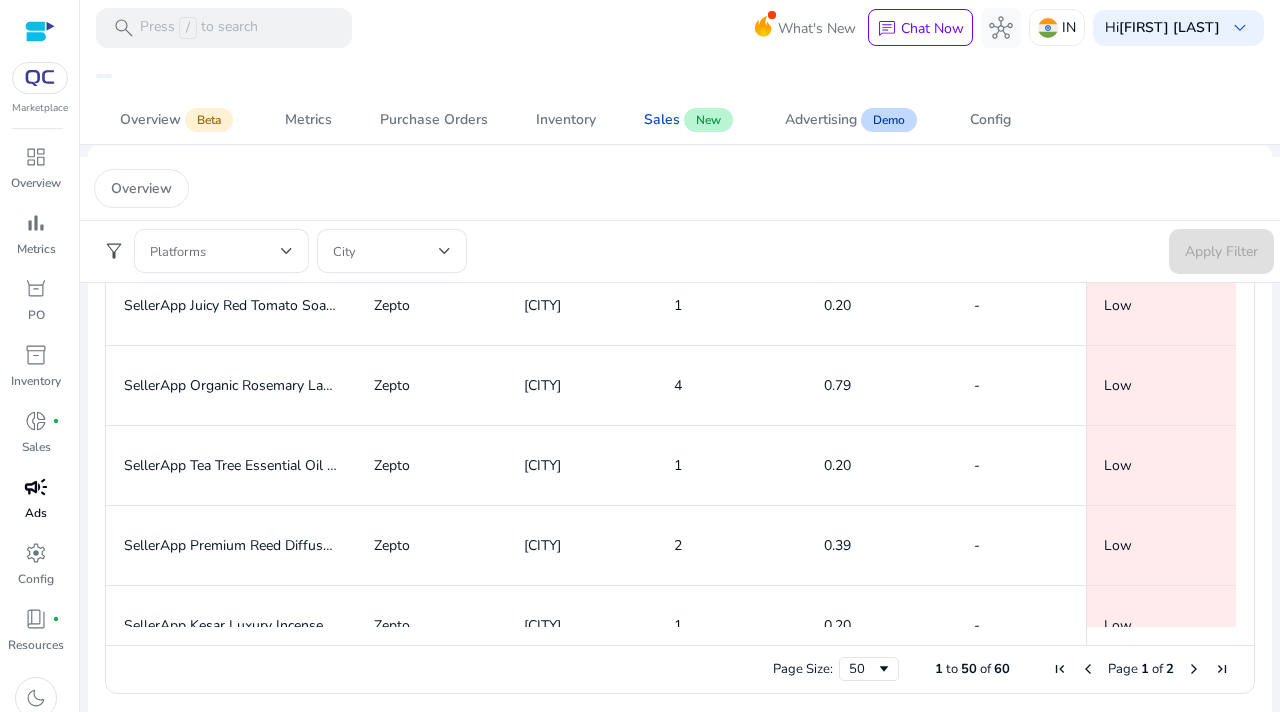 click on "Ads" at bounding box center [36, 513] 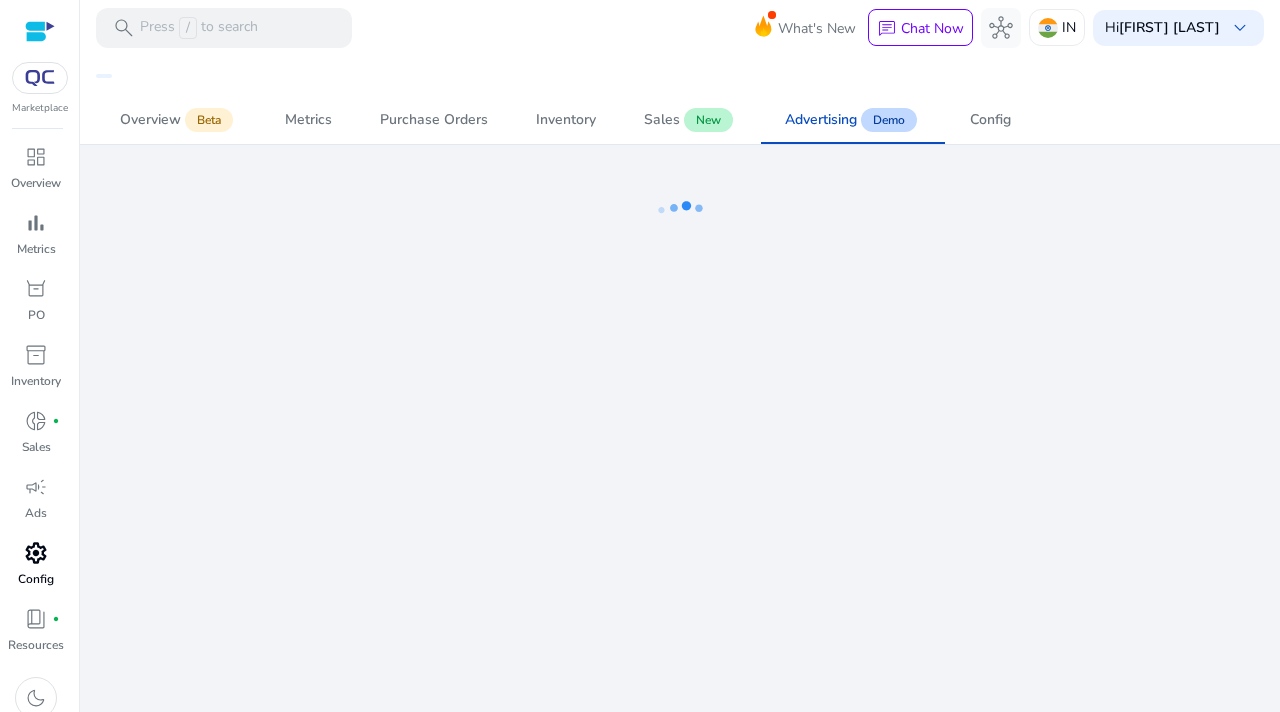 click on "settings" at bounding box center [36, 553] 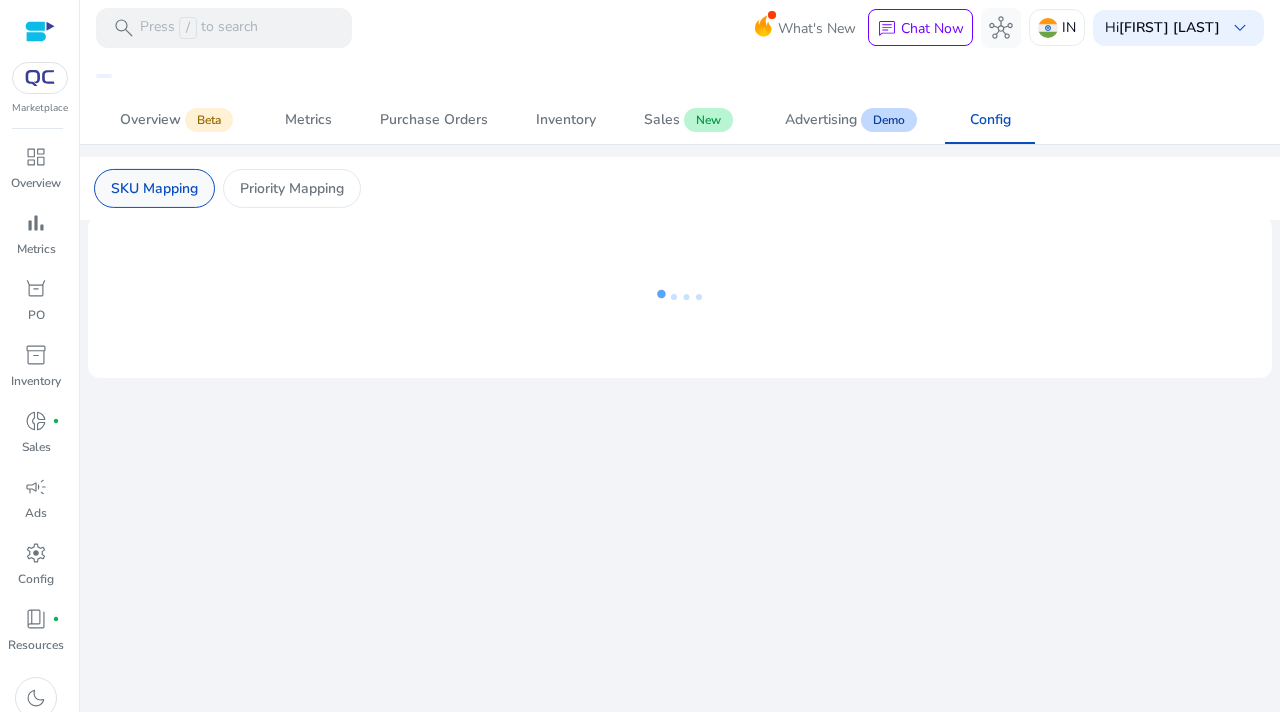 click on "SKU Mapping" 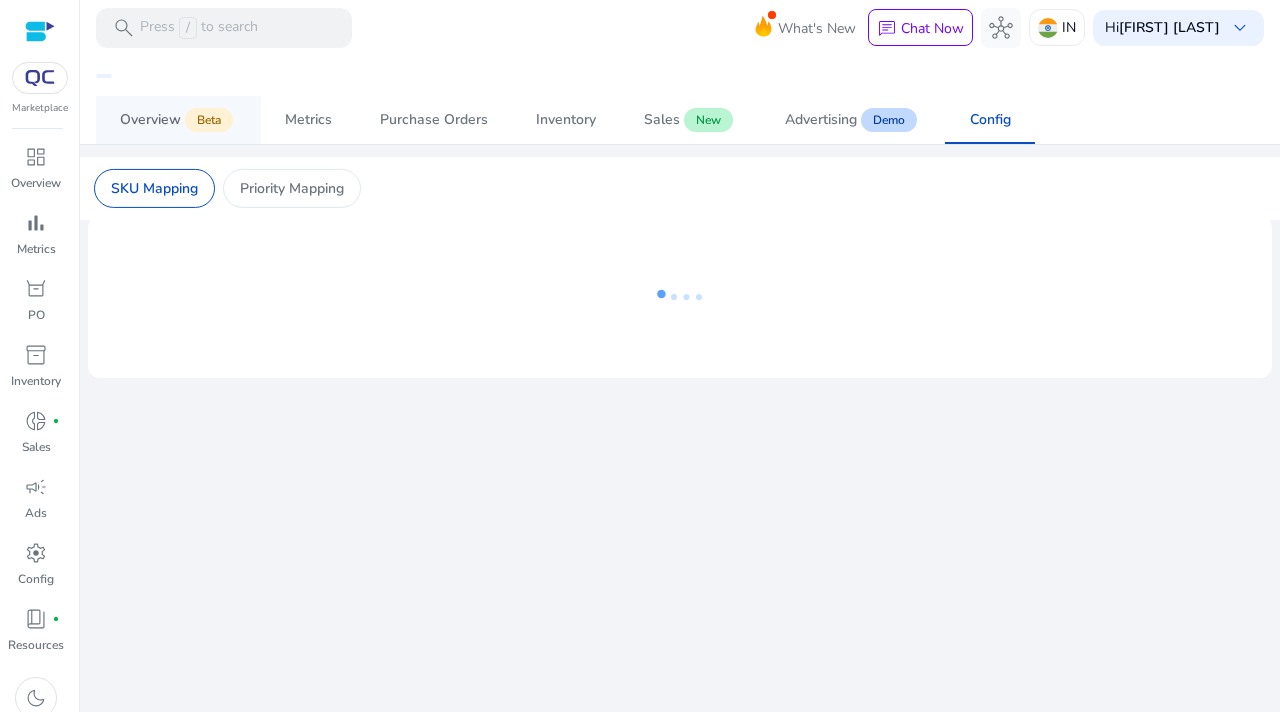 click on "Overview" at bounding box center (150, 120) 